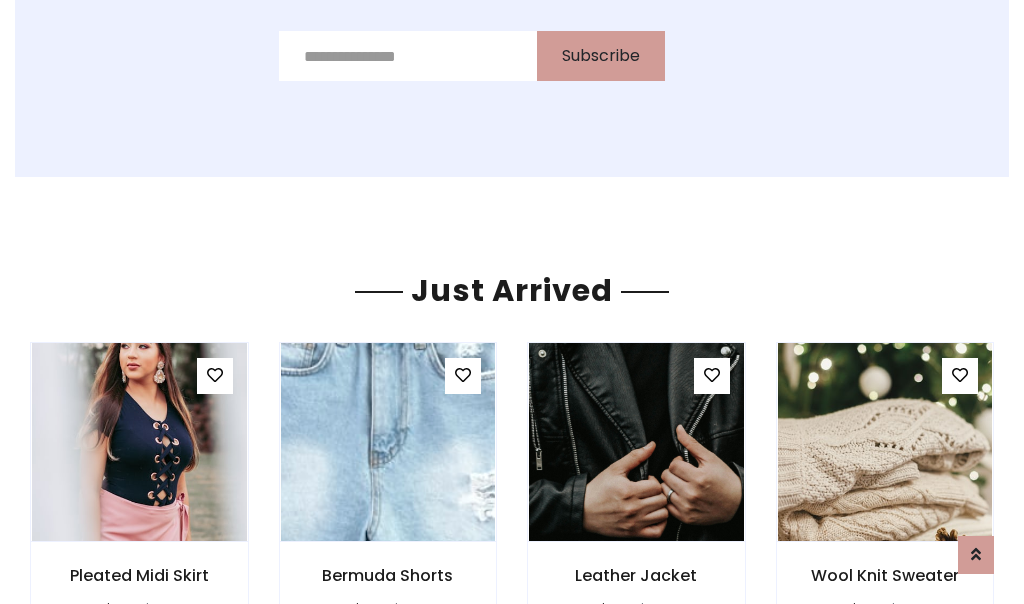 scroll, scrollTop: 2125, scrollLeft: 0, axis: vertical 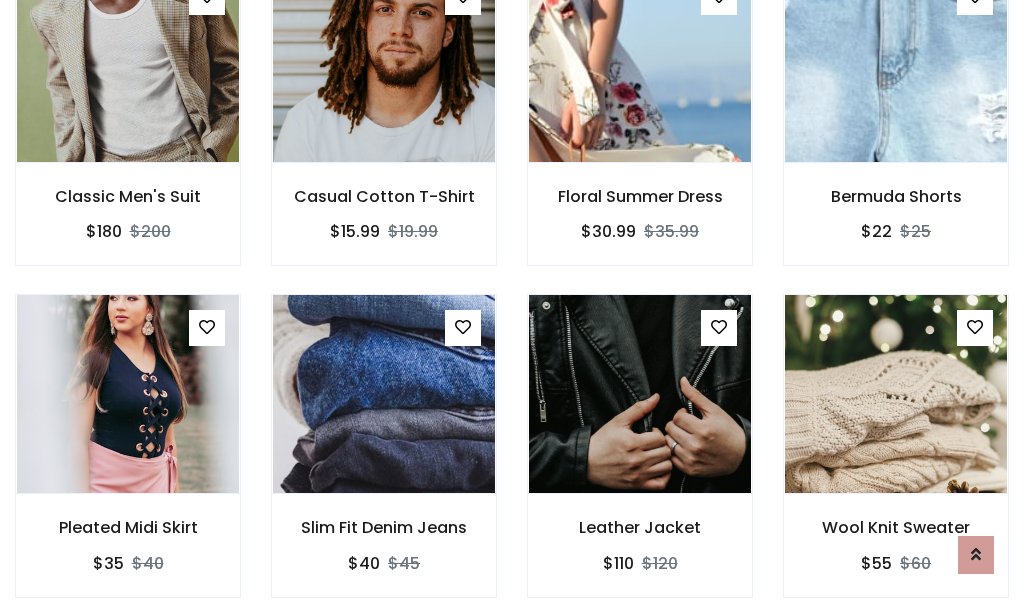 click on "Leather Jacket
$110
$120" at bounding box center (640, 459) 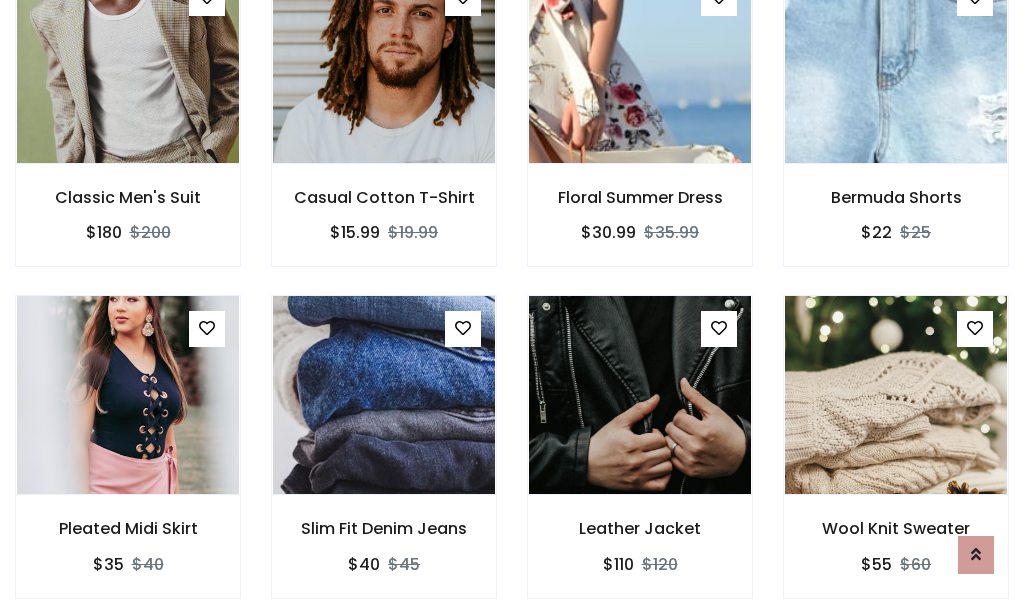 click on "Leather Jacket
$110
$120" at bounding box center [640, 460] 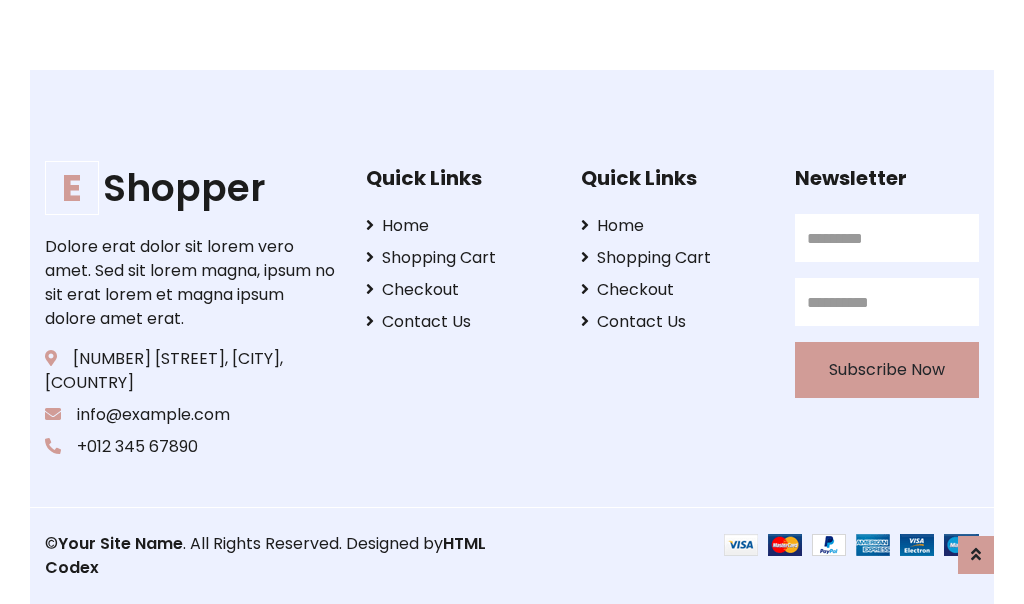 scroll, scrollTop: 3807, scrollLeft: 0, axis: vertical 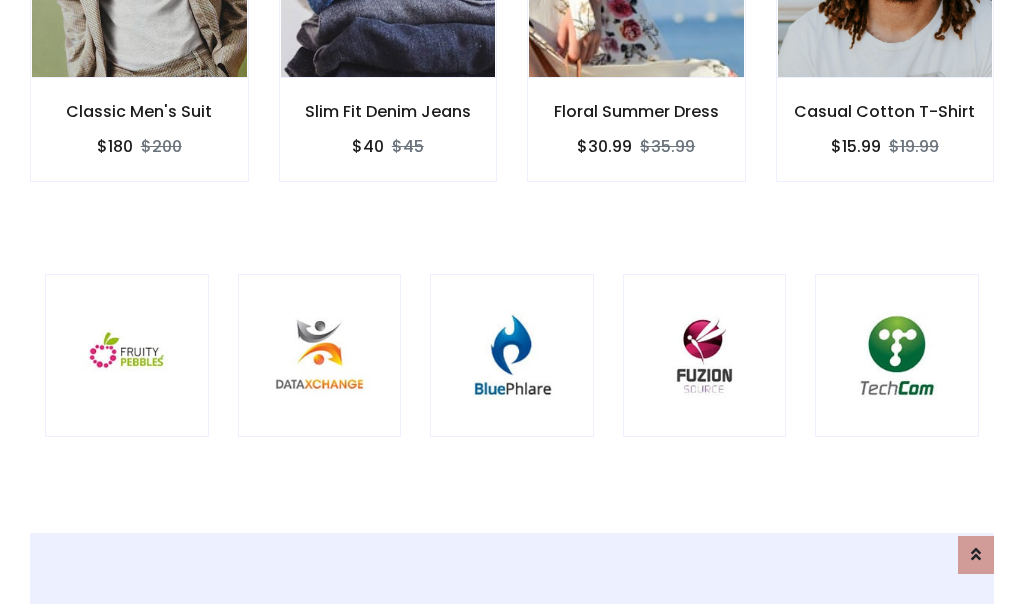 click at bounding box center [512, 356] 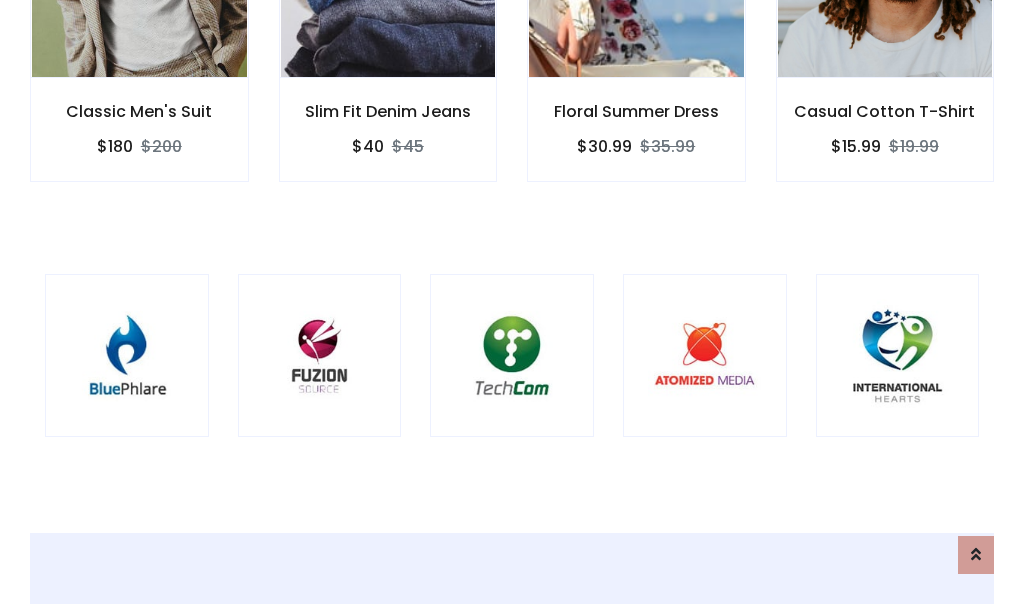 click at bounding box center (512, 356) 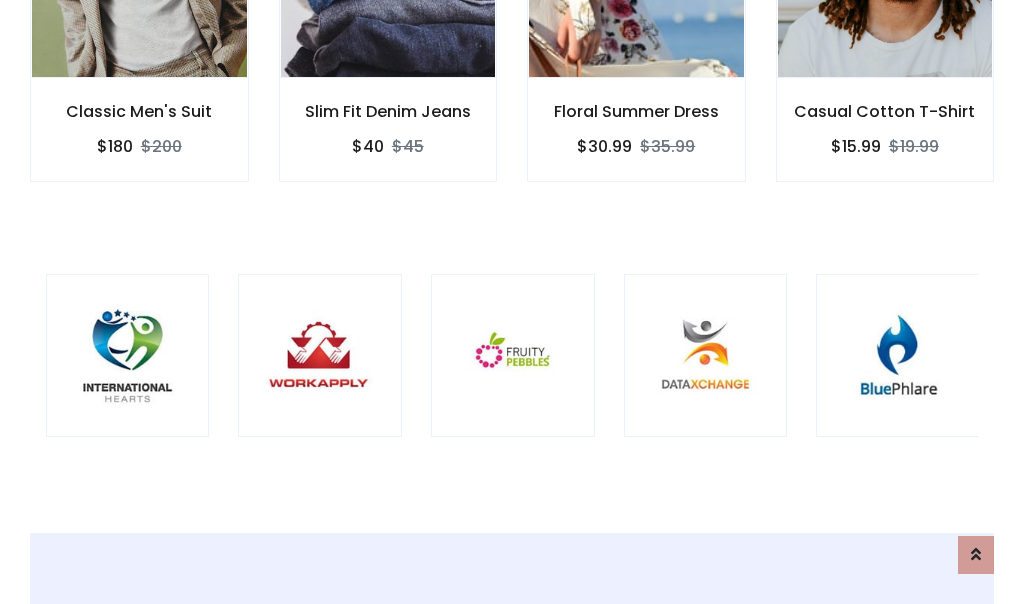 scroll, scrollTop: 0, scrollLeft: 0, axis: both 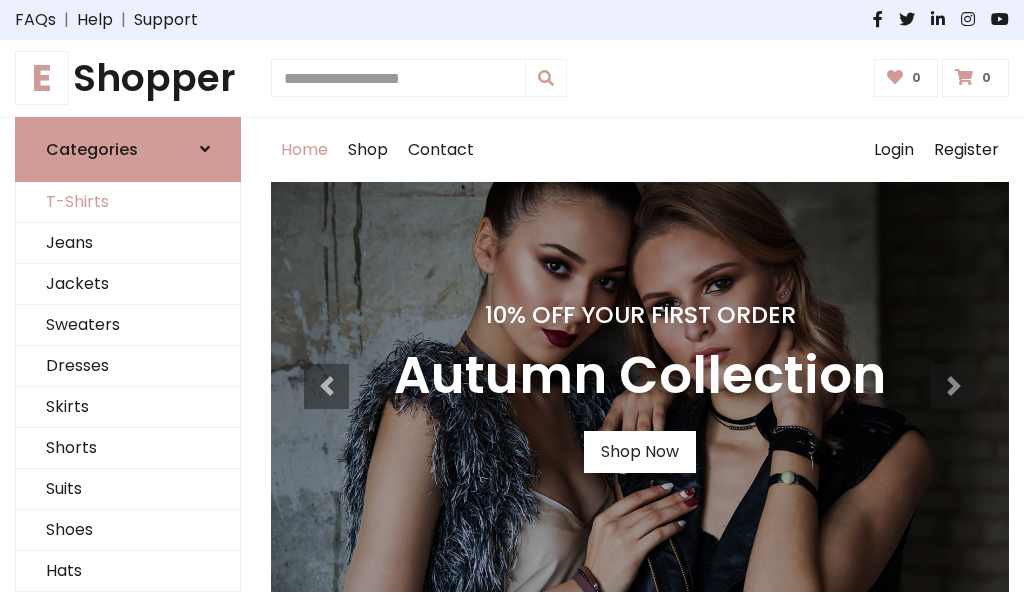 click on "T-Shirts" at bounding box center [128, 202] 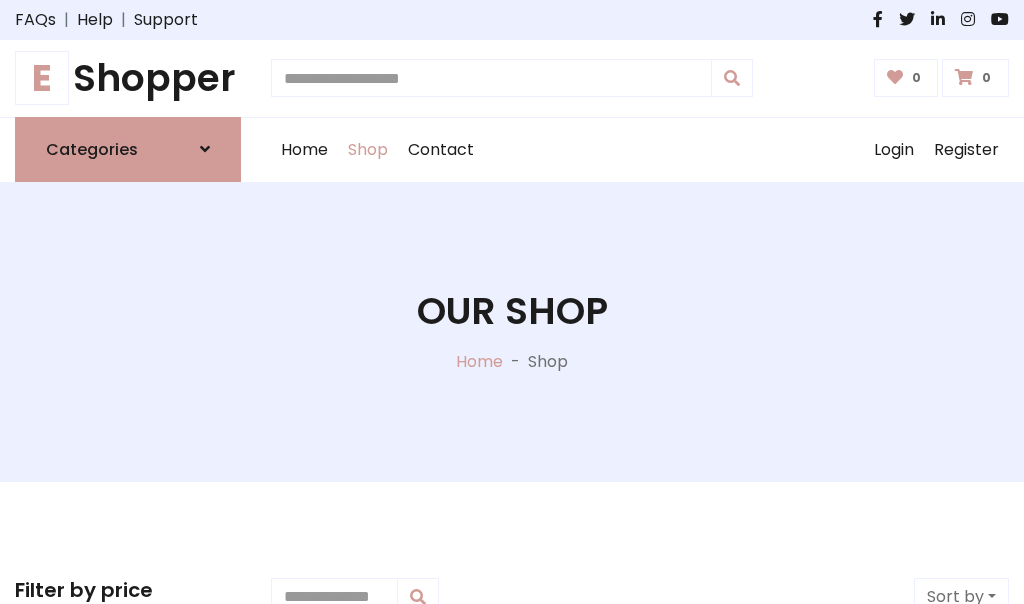 scroll, scrollTop: 802, scrollLeft: 0, axis: vertical 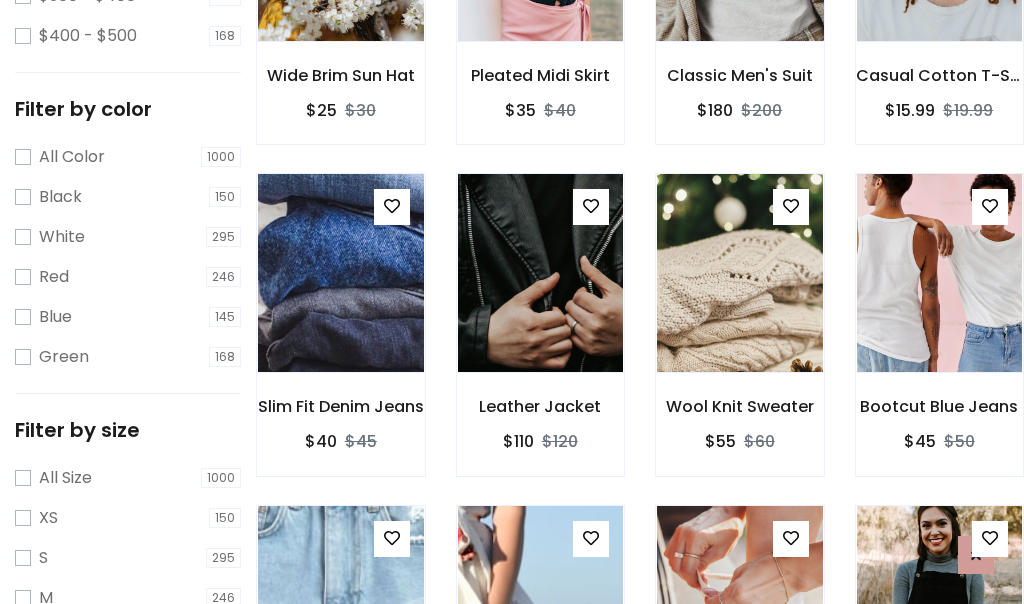 click at bounding box center [739, -58] 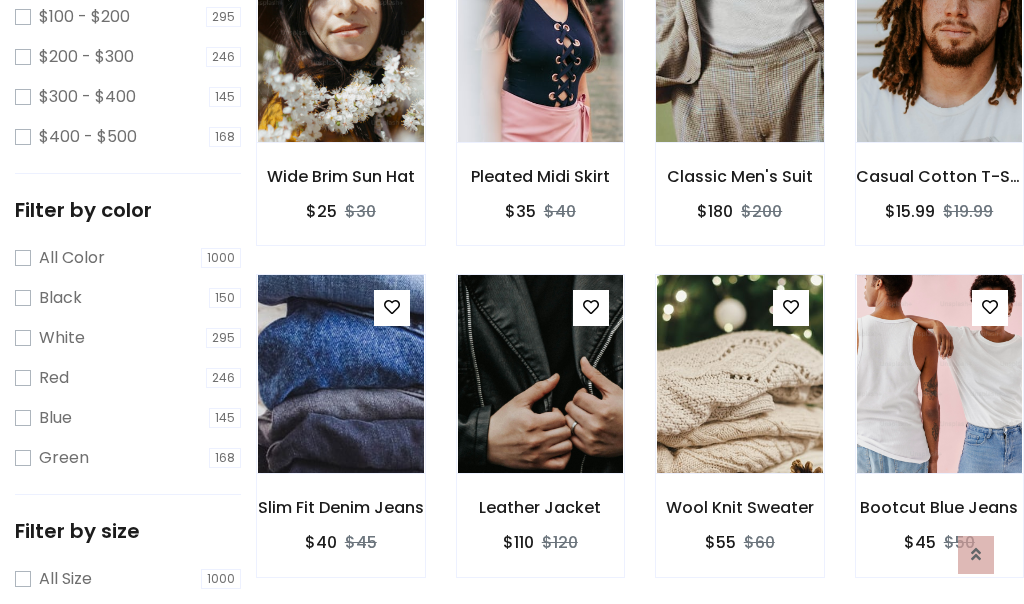 scroll, scrollTop: 0, scrollLeft: 0, axis: both 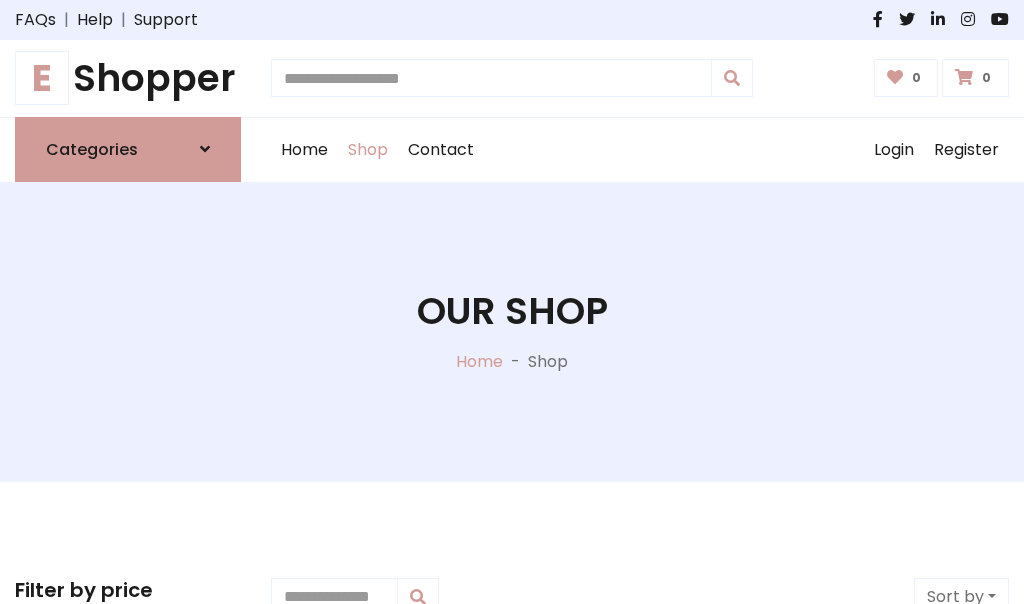 click on "E Shopper" at bounding box center [128, 78] 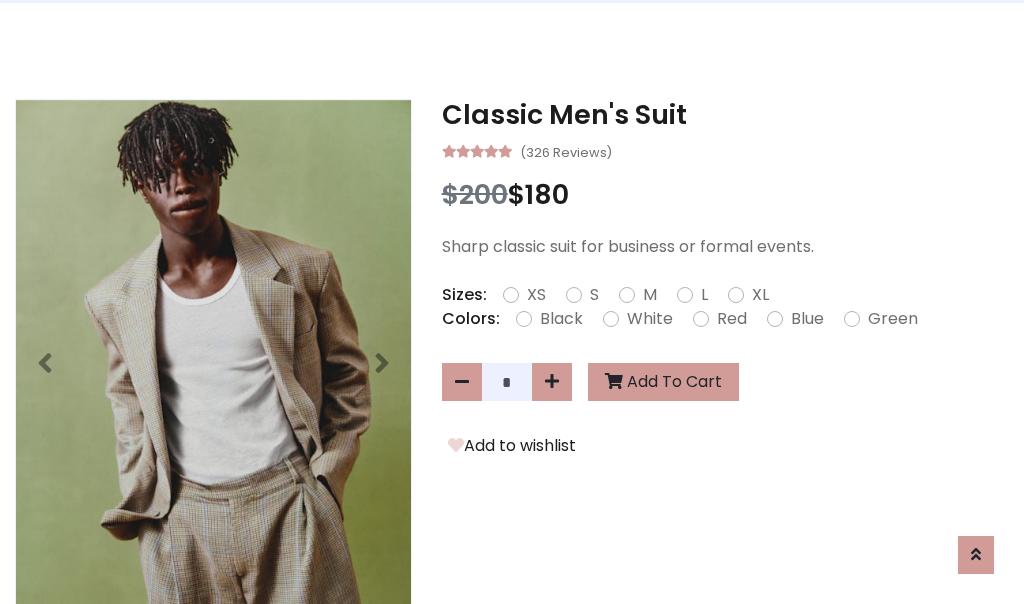 scroll, scrollTop: 0, scrollLeft: 0, axis: both 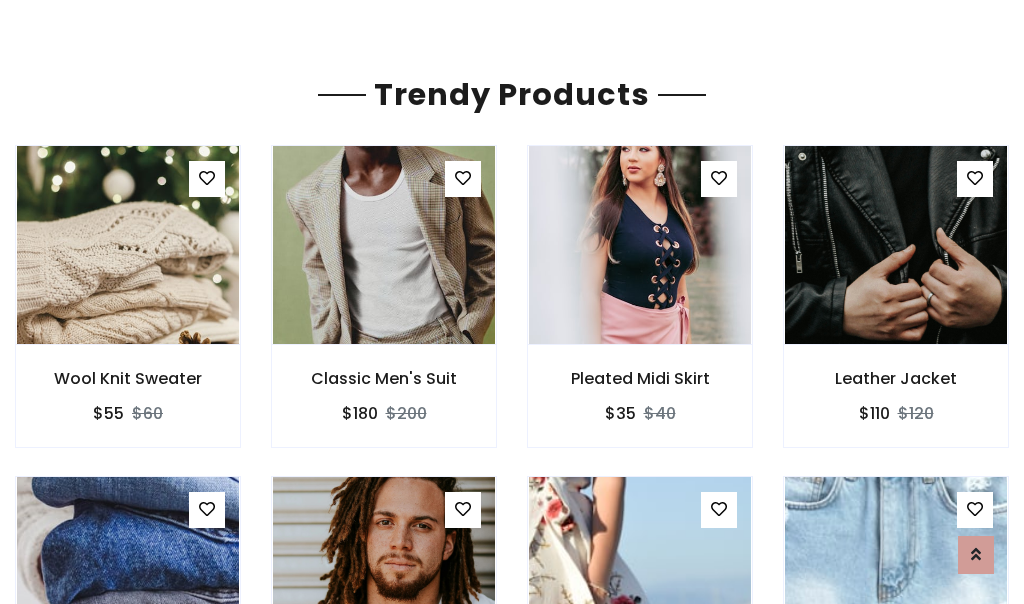 click on "Shop" at bounding box center [368, -1793] 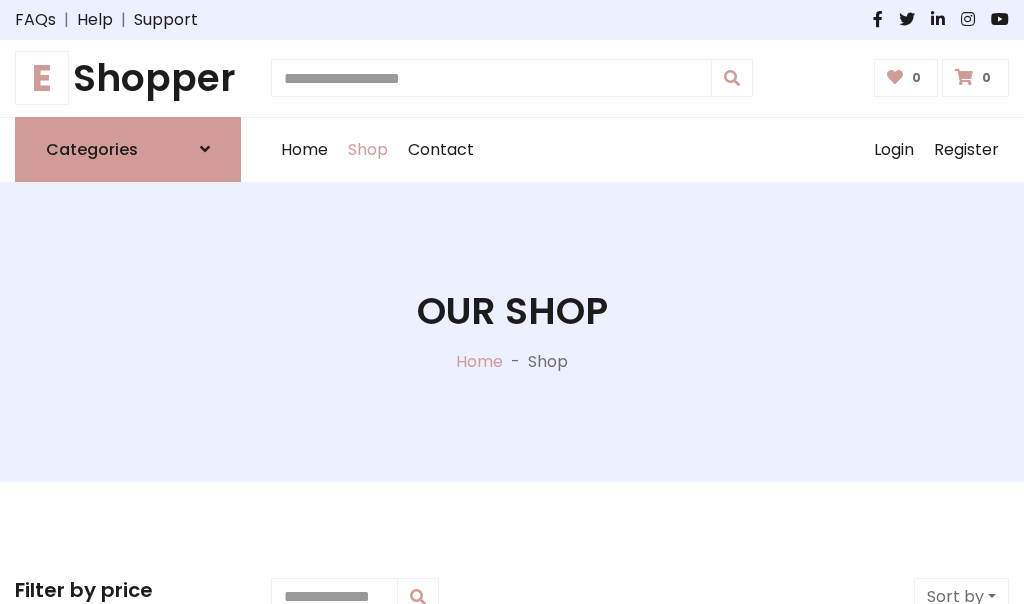 scroll, scrollTop: 0, scrollLeft: 0, axis: both 